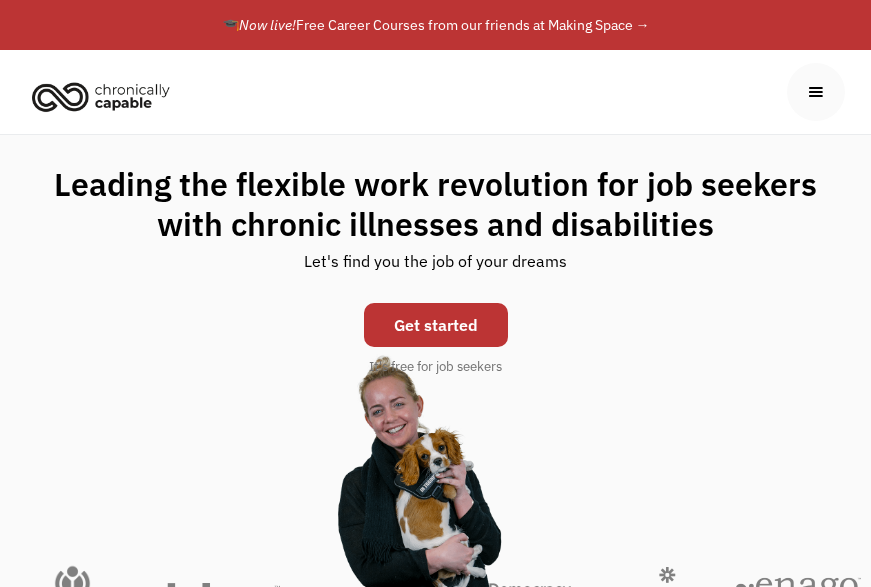 scroll, scrollTop: 0, scrollLeft: 0, axis: both 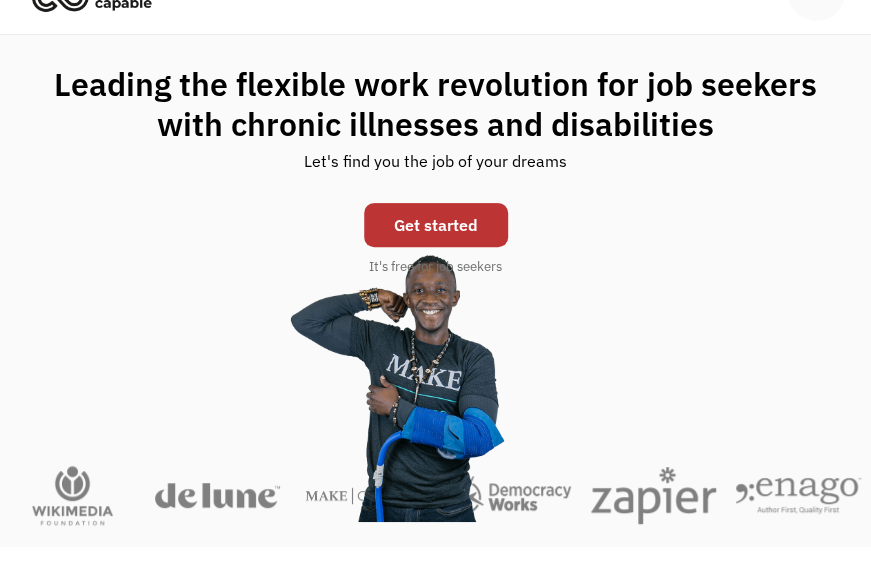 click on "Get started" at bounding box center [436, 225] 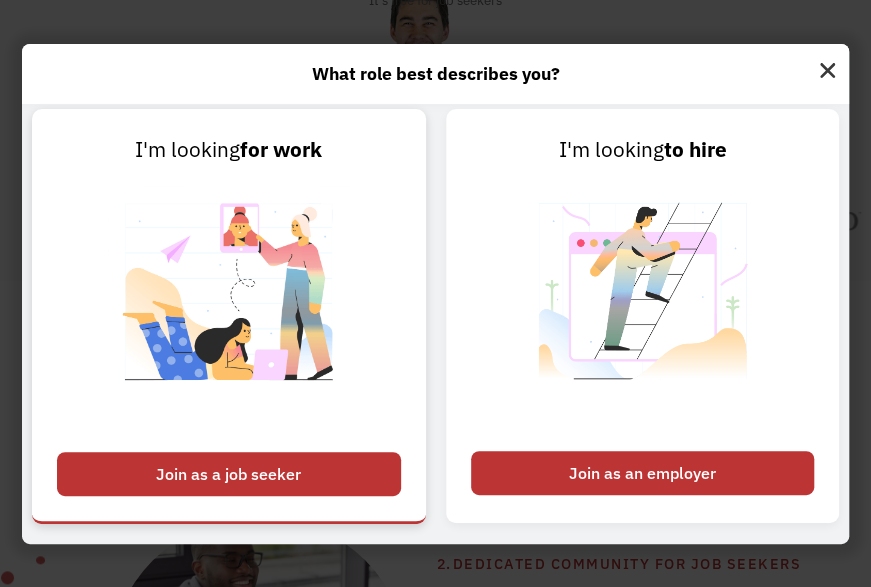 scroll, scrollTop: 400, scrollLeft: 0, axis: vertical 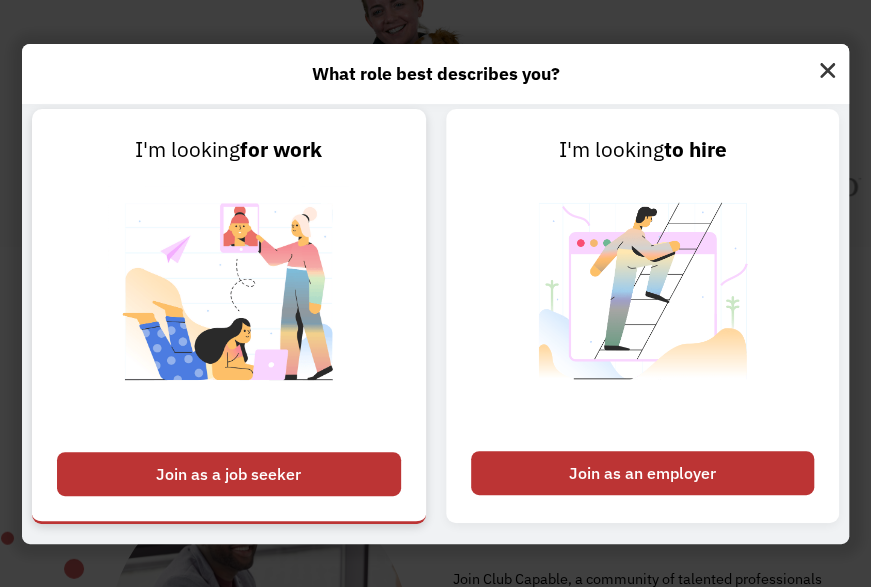 click on "Join as a job seeker" at bounding box center (229, 474) 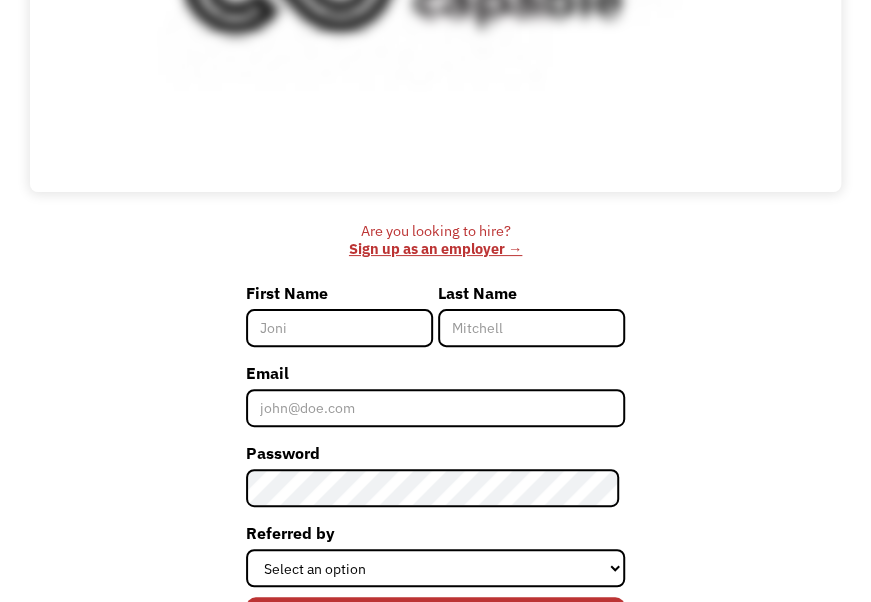 scroll, scrollTop: 667, scrollLeft: 0, axis: vertical 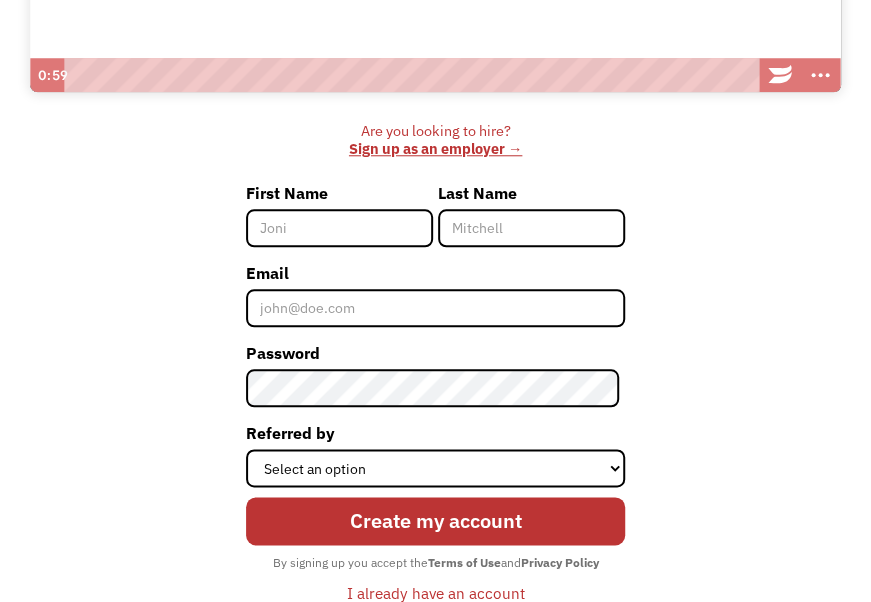 click on "First Name" at bounding box center [339, 228] 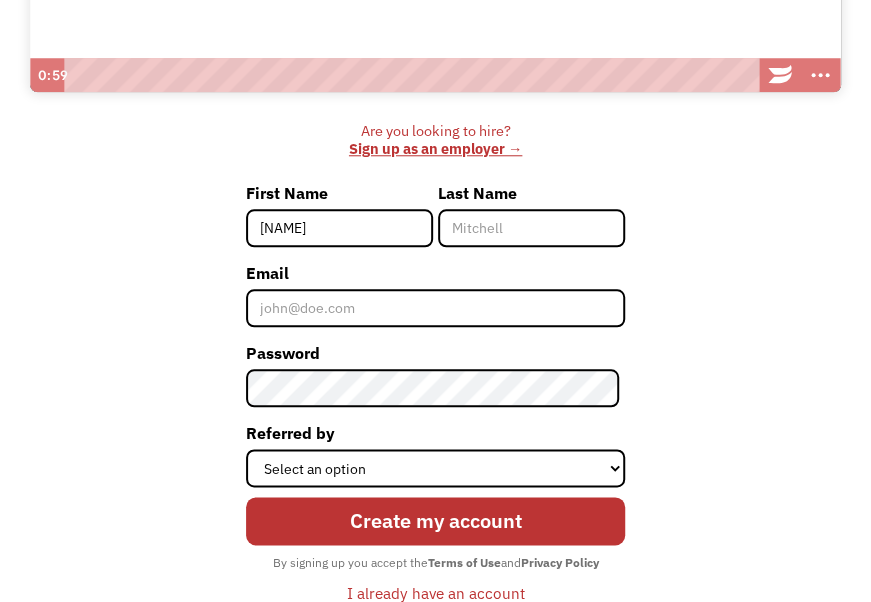 type on "[NAME]" 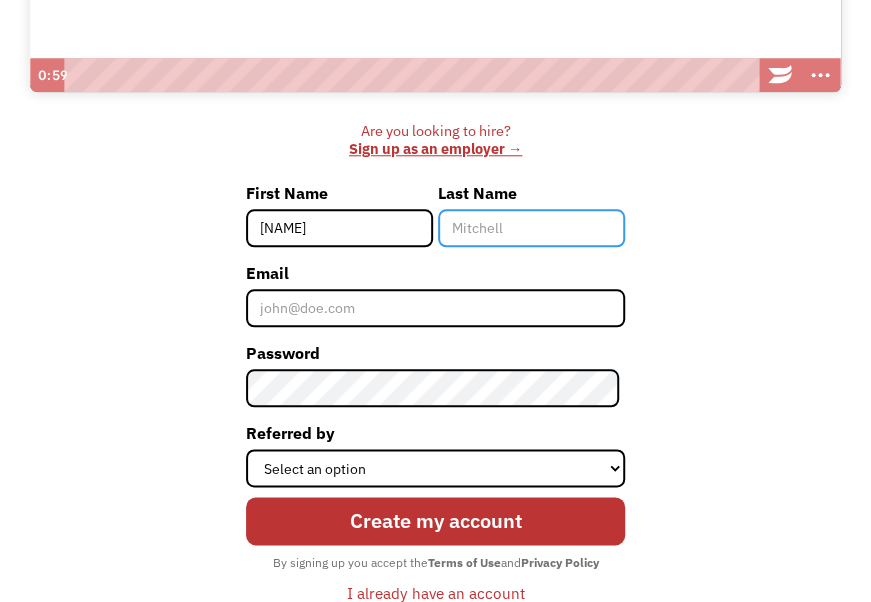 click on "Last Name" at bounding box center (531, 228) 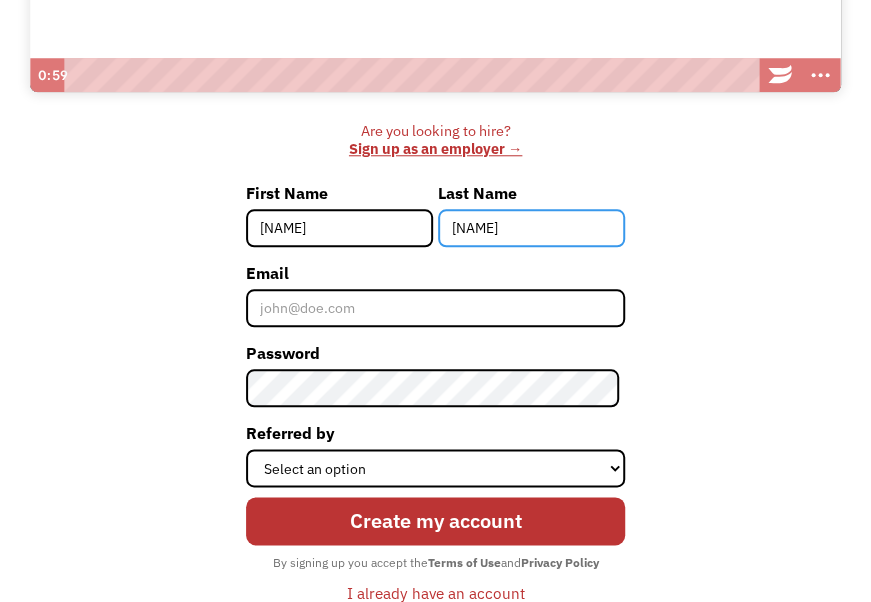 type on "R" 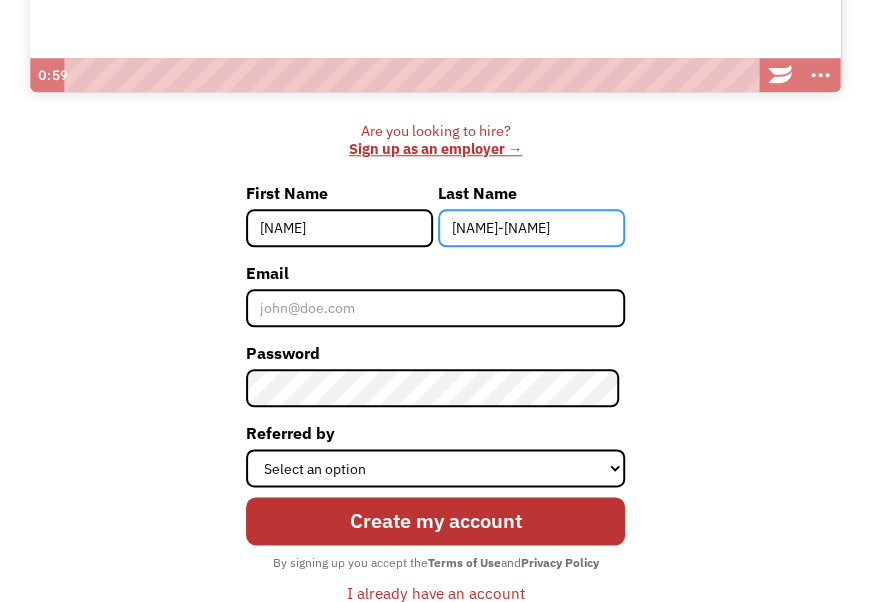 type on "[NAME]-[NAME]" 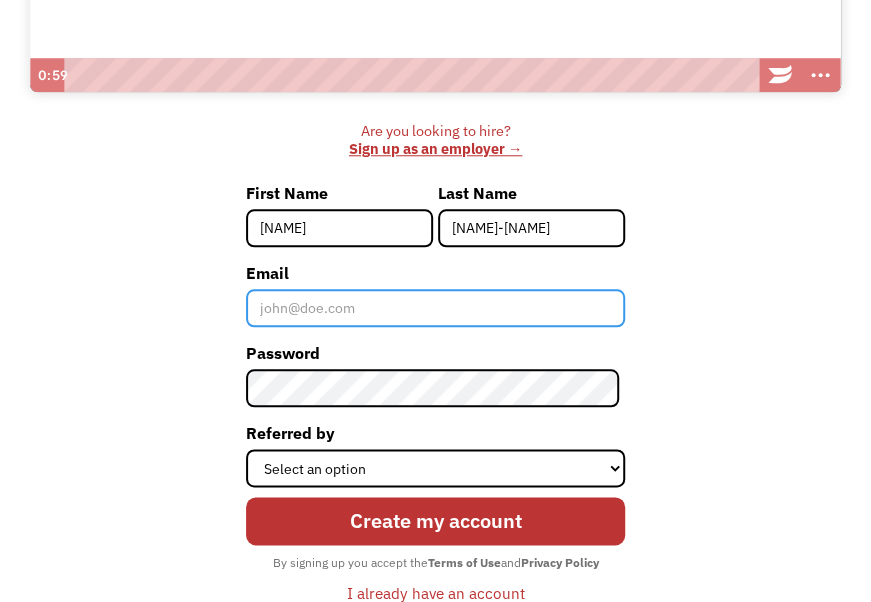 click on "Email" at bounding box center [435, 308] 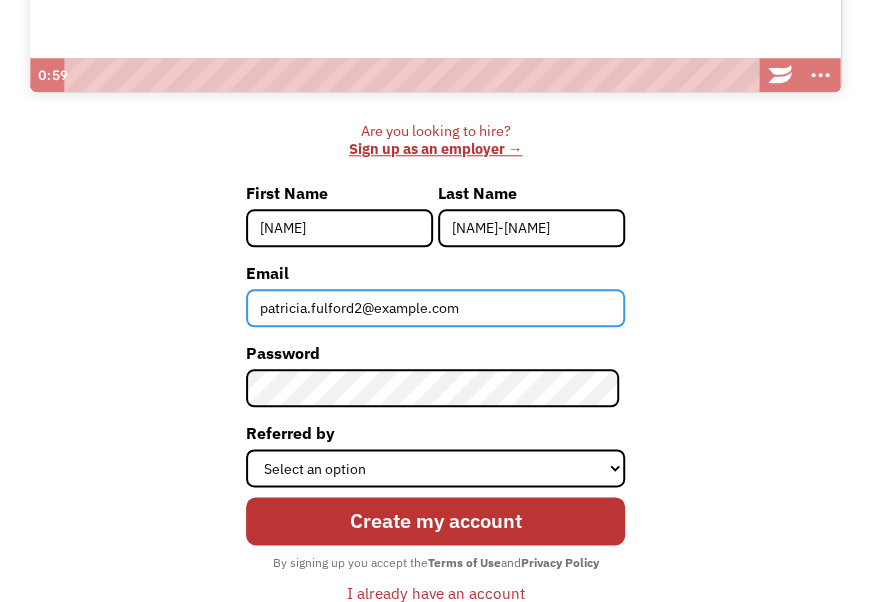 type on "patricia.fulford2@example.com" 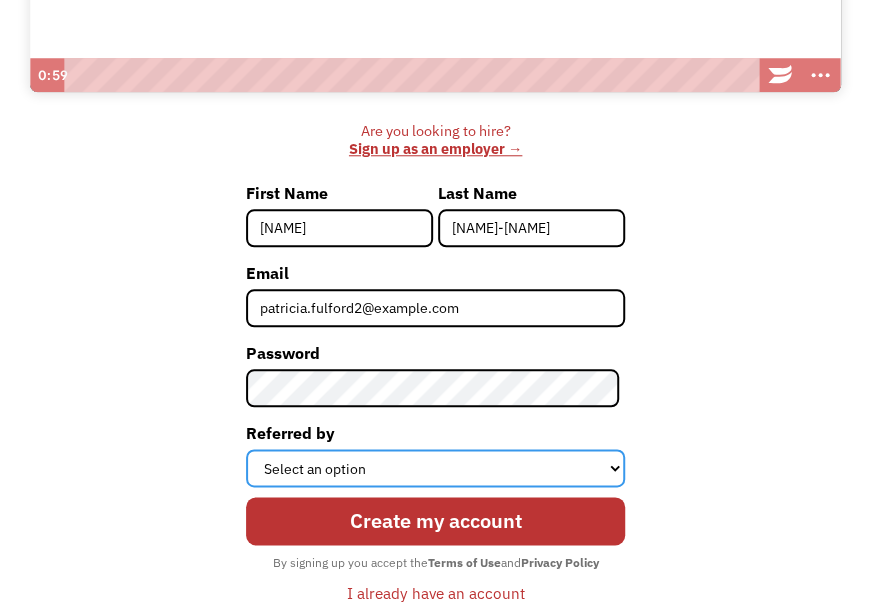 click on "Select an option Instagram Facebook Twitter Search Engine News Article Word of Mouth Employer Other" at bounding box center (435, 468) 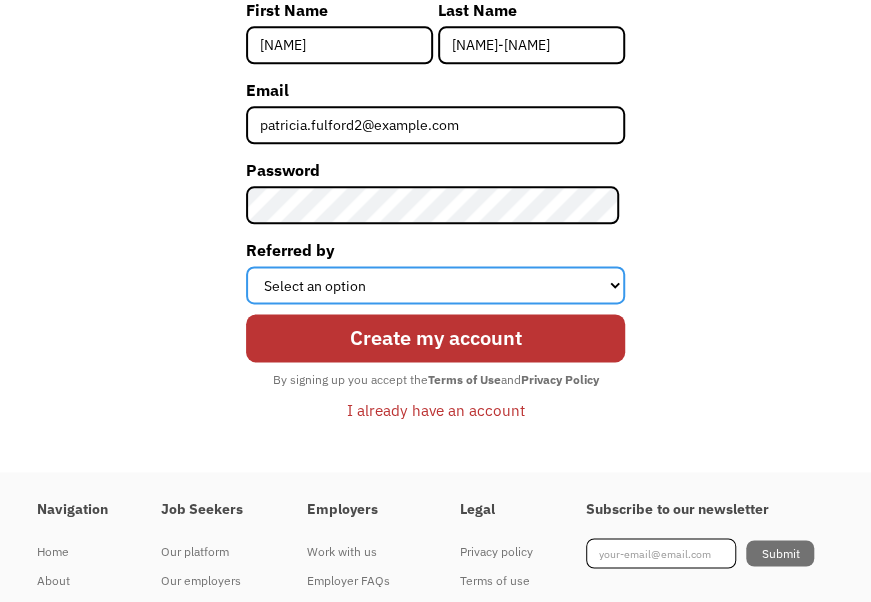 scroll, scrollTop: 767, scrollLeft: 0, axis: vertical 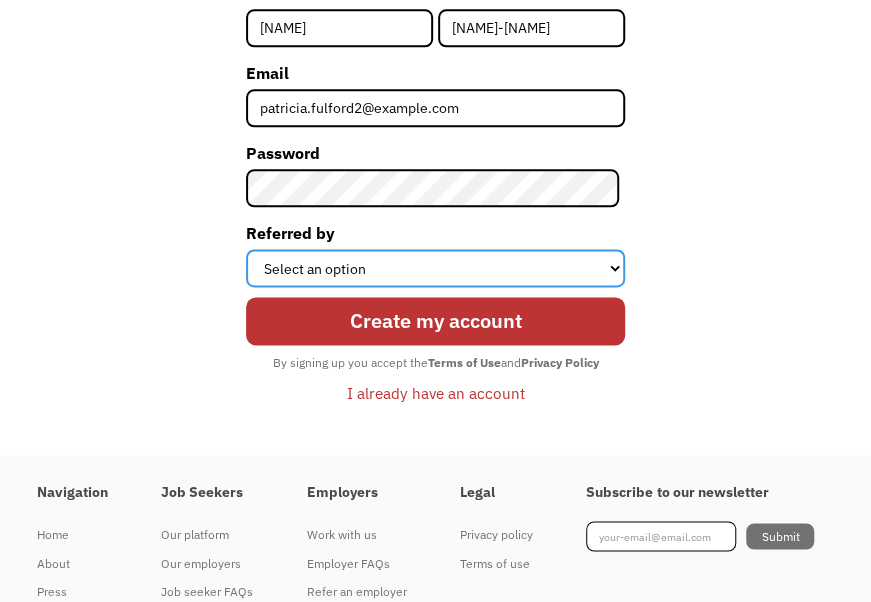 click on "Select an option Instagram Facebook Twitter Search Engine News Article Word of Mouth Employer Other" at bounding box center [435, 268] 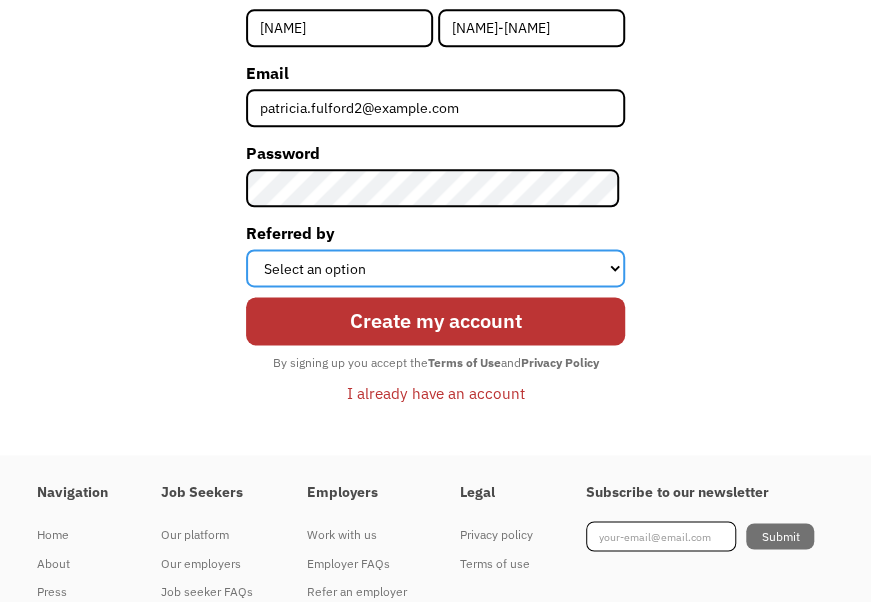 select on "Search Engine" 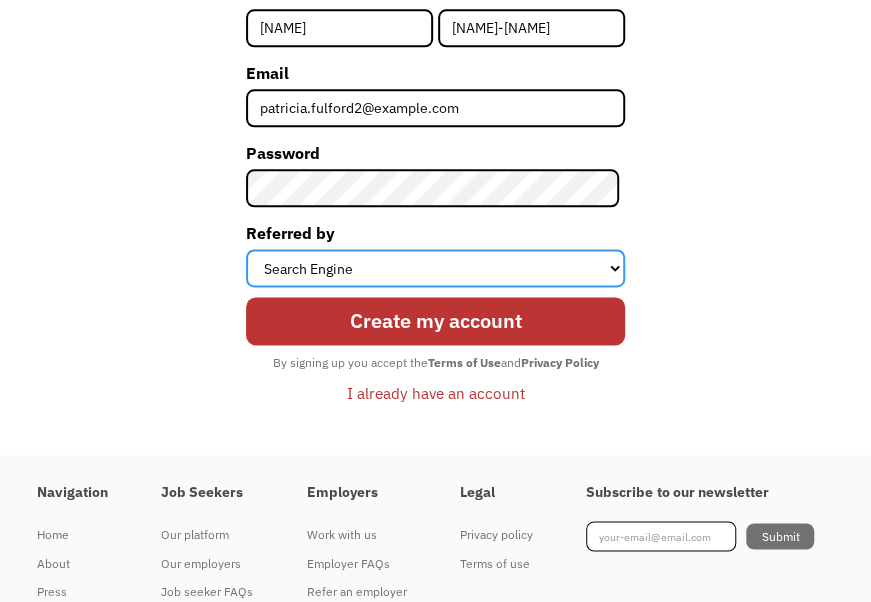 click on "Select an option Instagram Facebook Twitter Search Engine News Article Word of Mouth Employer Other" at bounding box center [435, 268] 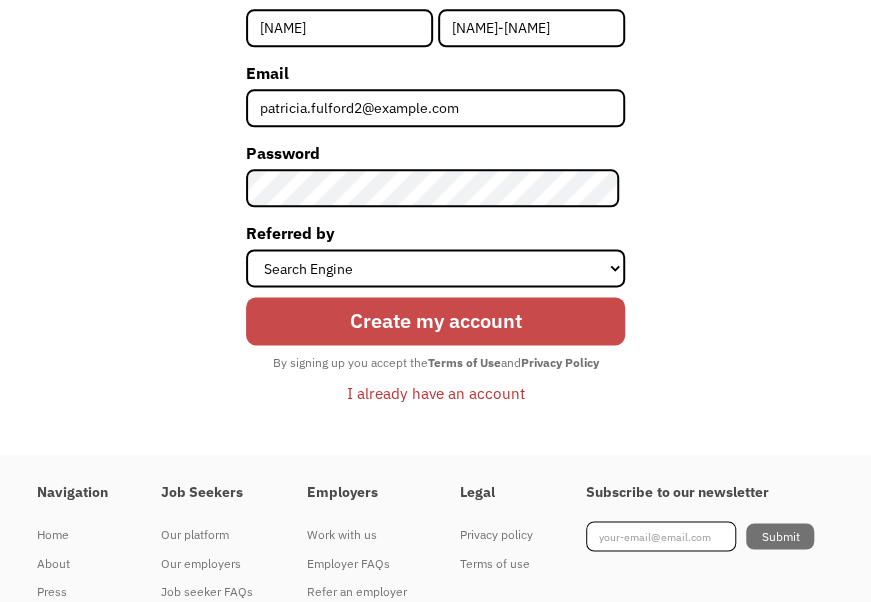 click on "Create my account" at bounding box center [435, 321] 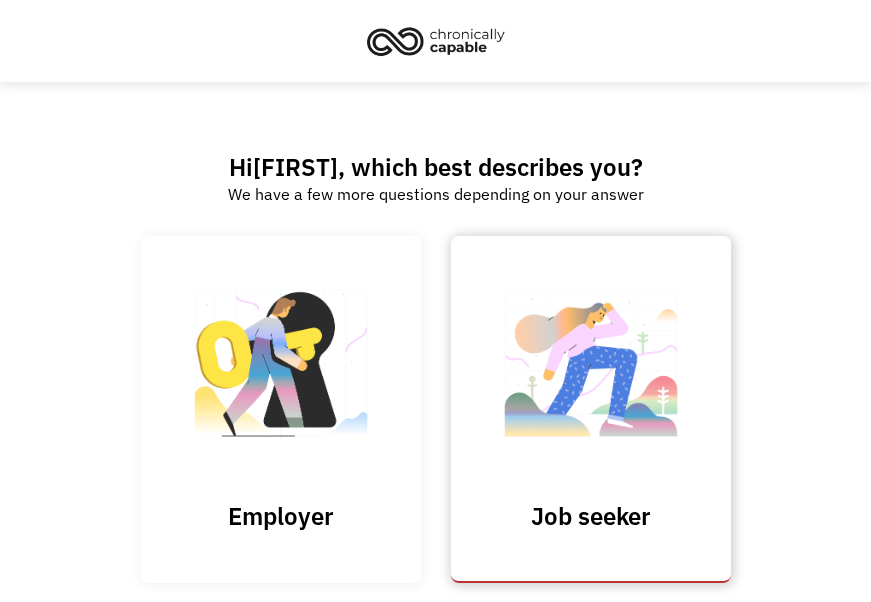 scroll, scrollTop: 0, scrollLeft: 0, axis: both 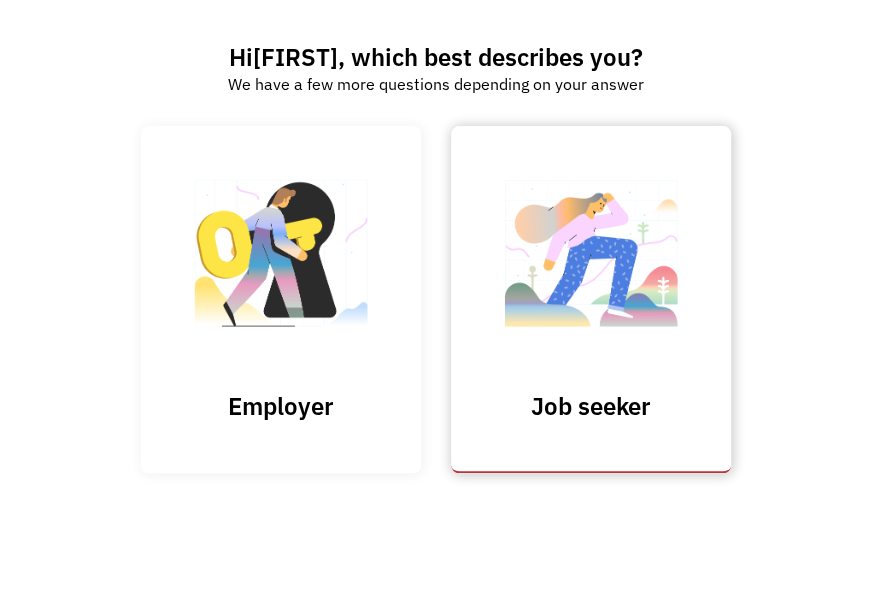 click on "Job seeker" at bounding box center (591, 299) 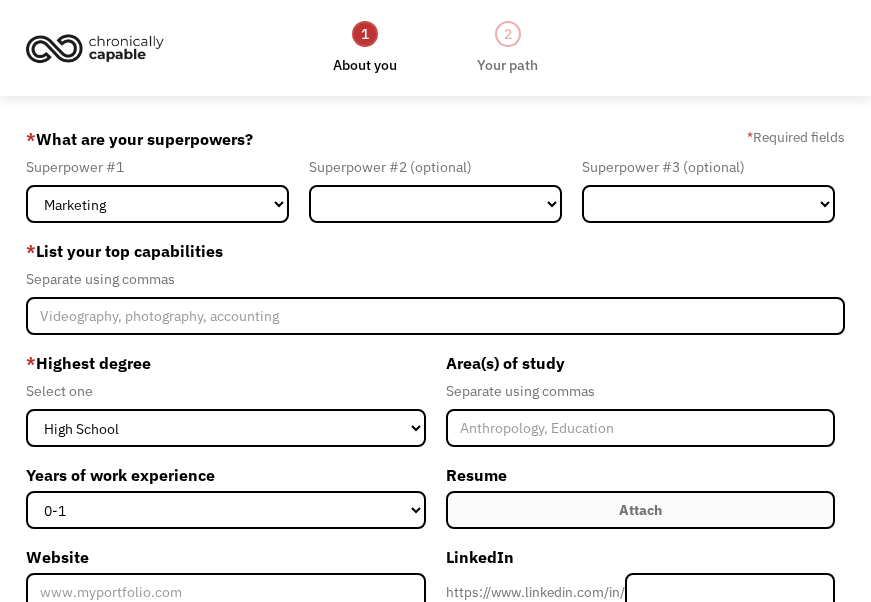 scroll, scrollTop: 0, scrollLeft: 0, axis: both 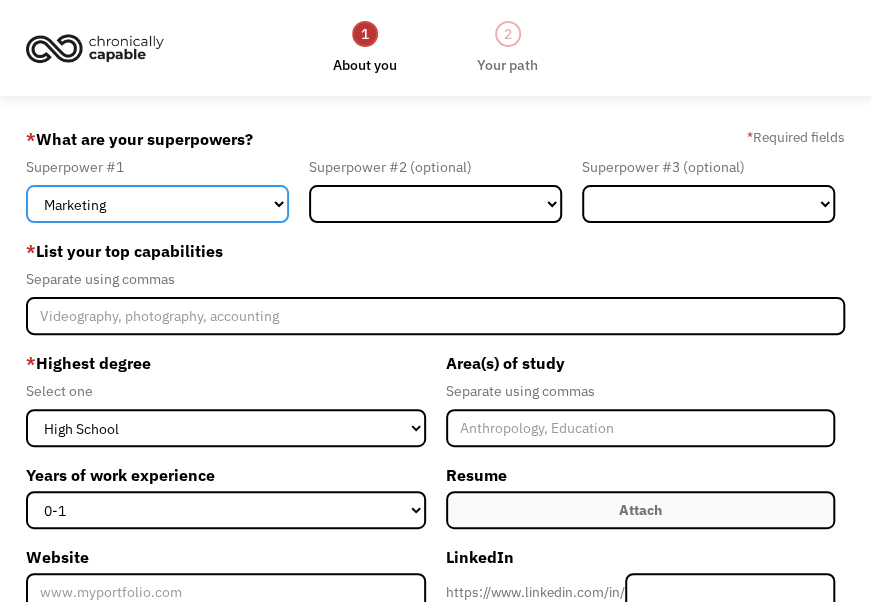 click on "Marketing Human Resources Finance Technology Operations Sales Industrial & Manufacturing Administration Legal Communications & Public Relations Customer Service Design Healthcare Science & Education Engineering & Construction Other" at bounding box center (157, 204) 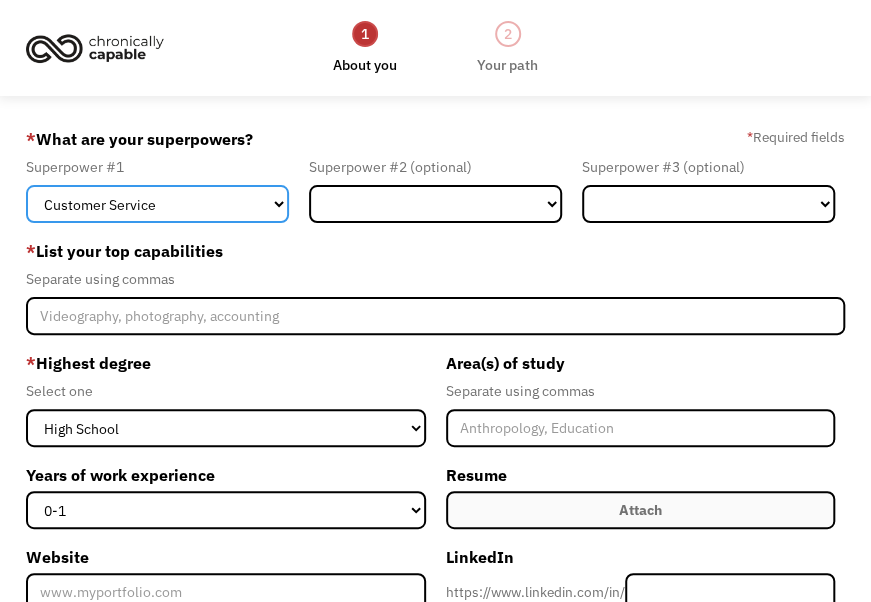 click on "Marketing Human Resources Finance Technology Operations Sales Industrial & Manufacturing Administration Legal Communications & Public Relations Customer Service Design Healthcare Science & Education Engineering & Construction Other" at bounding box center [157, 204] 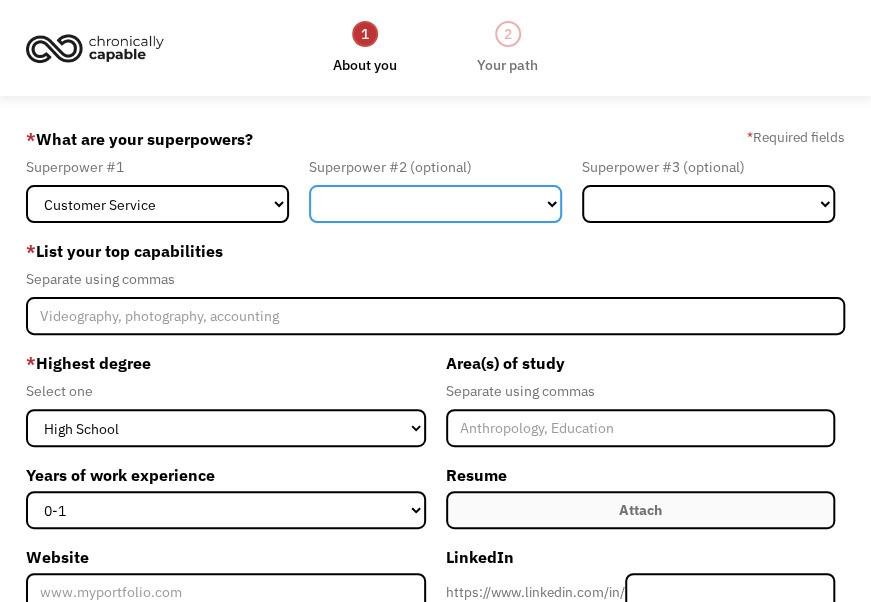 click on "Marketing Human Resources Finance Technology Operations Sales Industrial & Manufacturing Administration Legal Communications & Public Relations Customer Service Design Healthcare Science & Education Engineering & Construction Other" at bounding box center (435, 204) 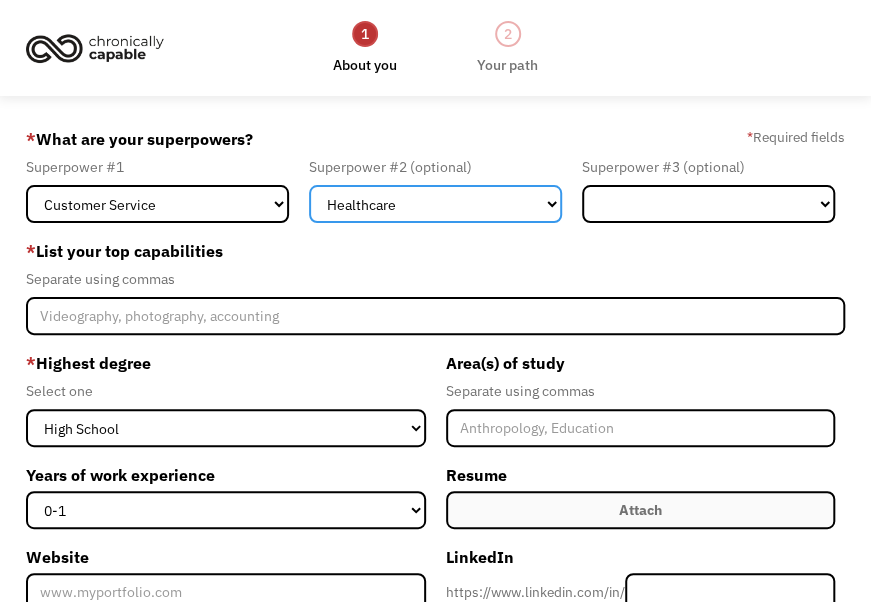 click on "Marketing Human Resources Finance Technology Operations Sales Industrial & Manufacturing Administration Legal Communications & Public Relations Customer Service Design Healthcare Science & Education Engineering & Construction Other" at bounding box center [435, 204] 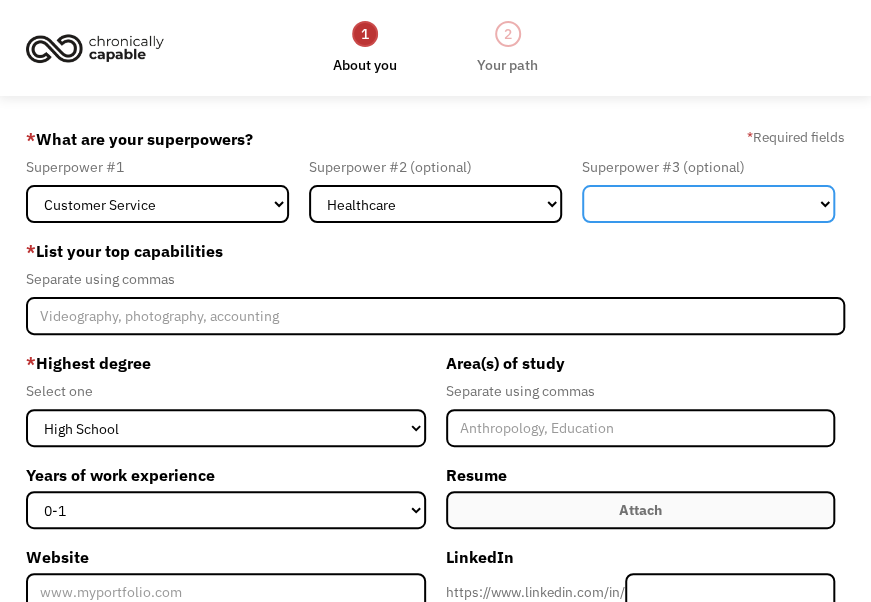 click on "Marketing Human Resources Finance Technology Operations Sales Industrial & Manufacturing Administration Legal Communications & Public Relations Customer Service Design Healthcare Science & Education Engineering & Construction Other" at bounding box center (708, 204) 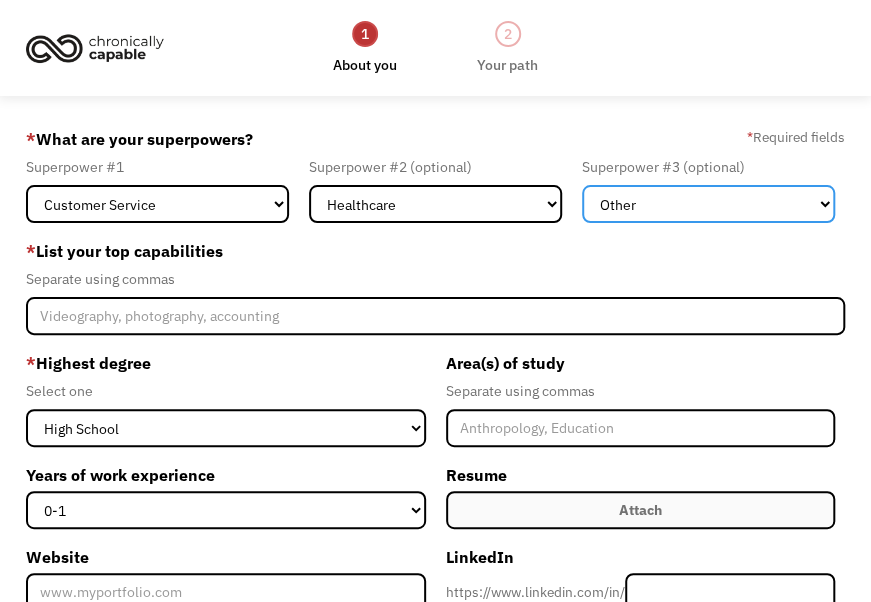 click on "Marketing Human Resources Finance Technology Operations Sales Industrial & Manufacturing Administration Legal Communications & Public Relations Customer Service Design Healthcare Science & Education Engineering & Construction Other" at bounding box center (708, 204) 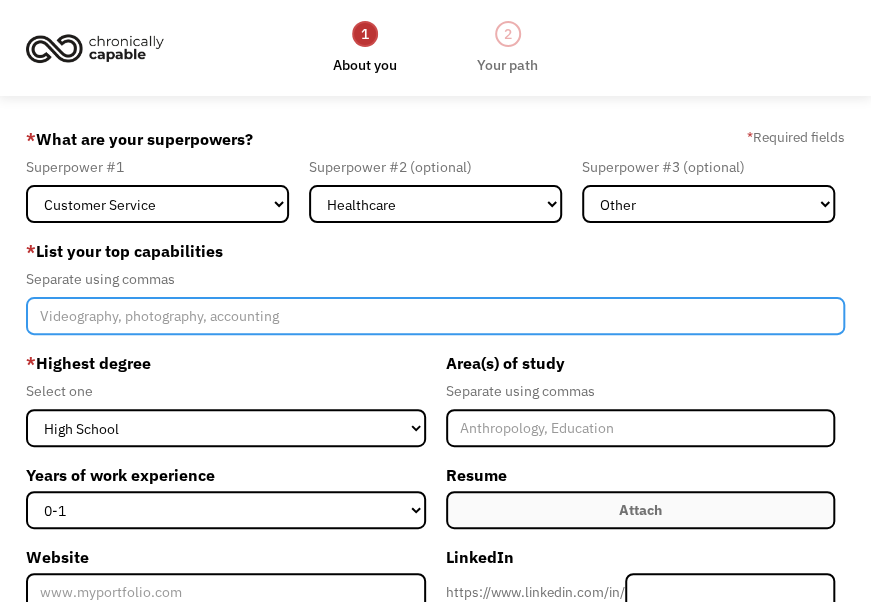 drag, startPoint x: 292, startPoint y: 308, endPoint x: 44, endPoint y: 305, distance: 248.01814 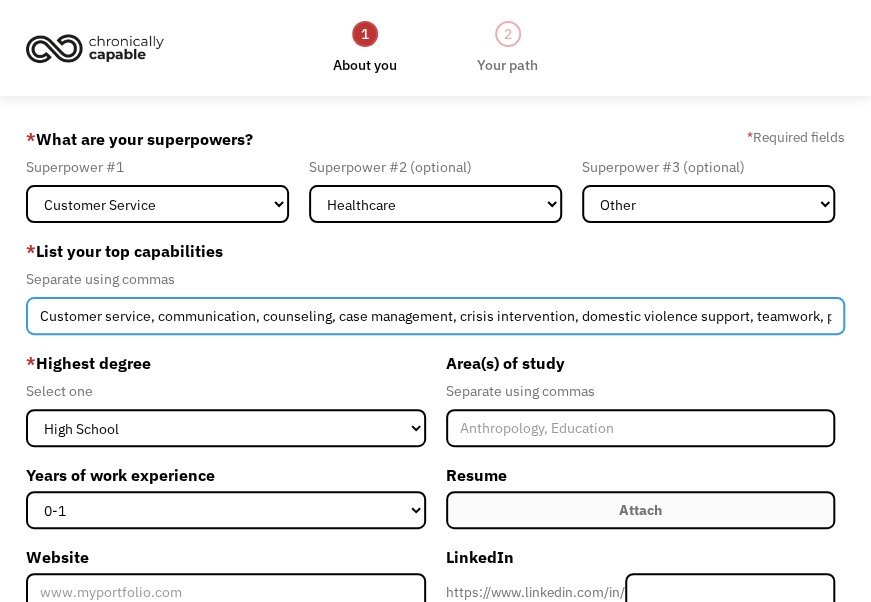 scroll, scrollTop: 0, scrollLeft: 290, axis: horizontal 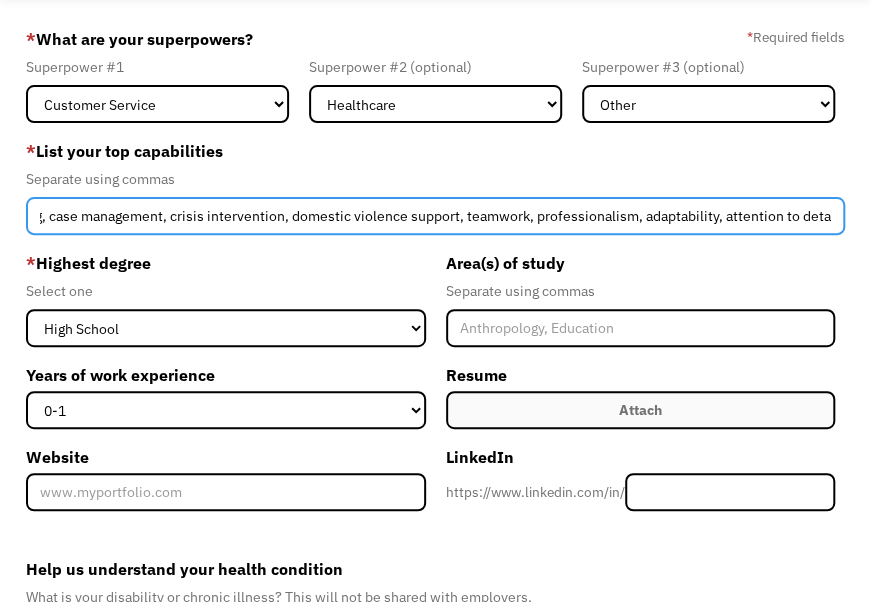 type on "Customer service, communication, counseling, case management, crisis intervention, domestic violence support, teamwork, professionalism, adaptability, attention to detail" 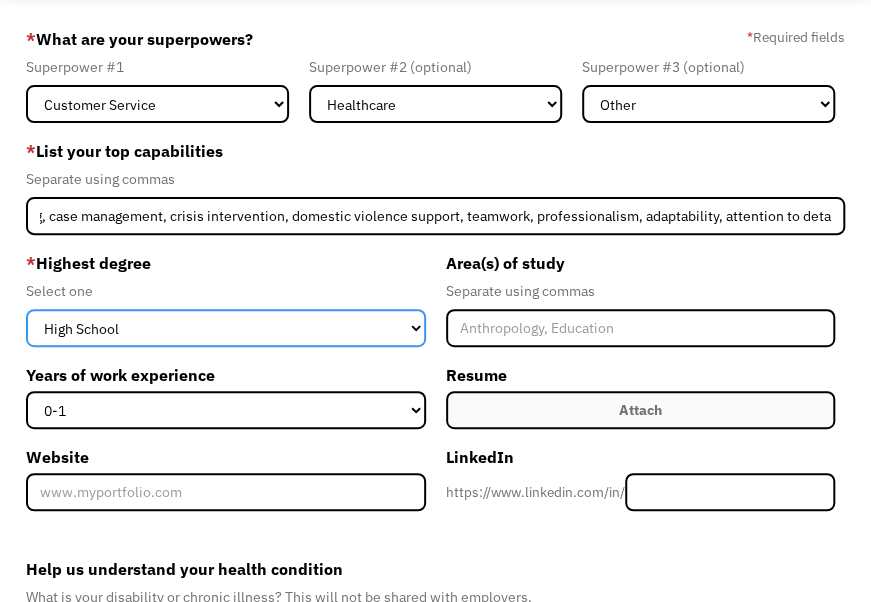 scroll, scrollTop: 0, scrollLeft: 0, axis: both 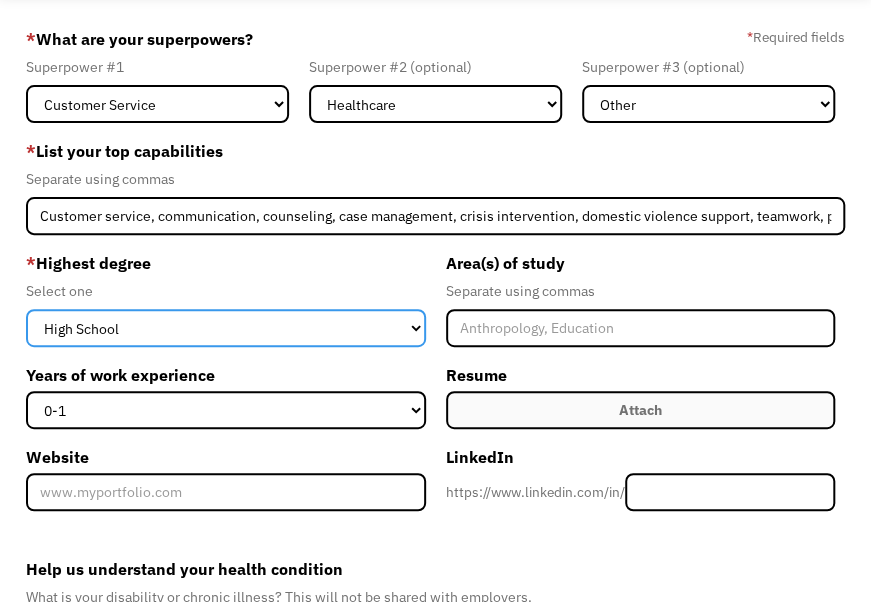 click on "High School Associates Bachelors Master's PhD" at bounding box center [225, 328] 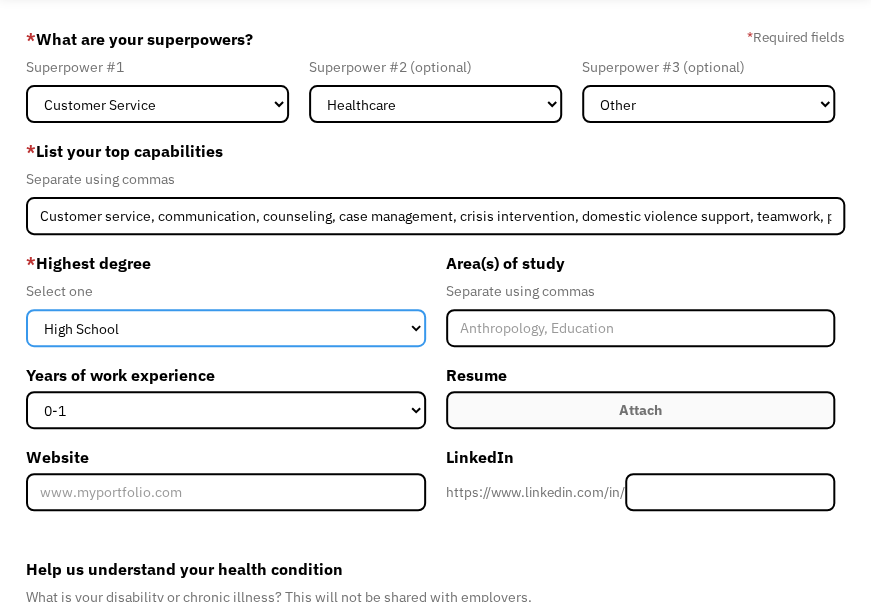 click on "High School Associates Bachelors Master's PhD" at bounding box center [225, 328] 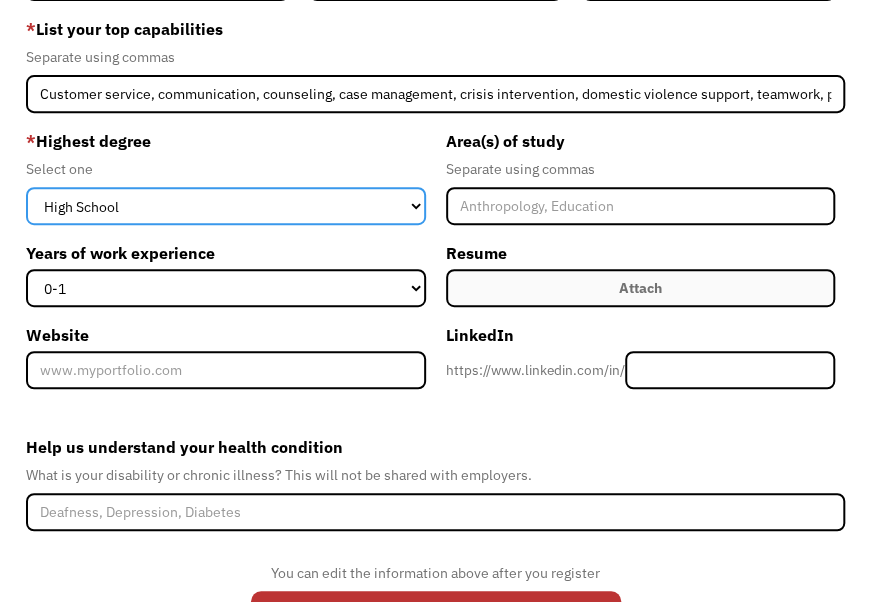 scroll, scrollTop: 100, scrollLeft: 0, axis: vertical 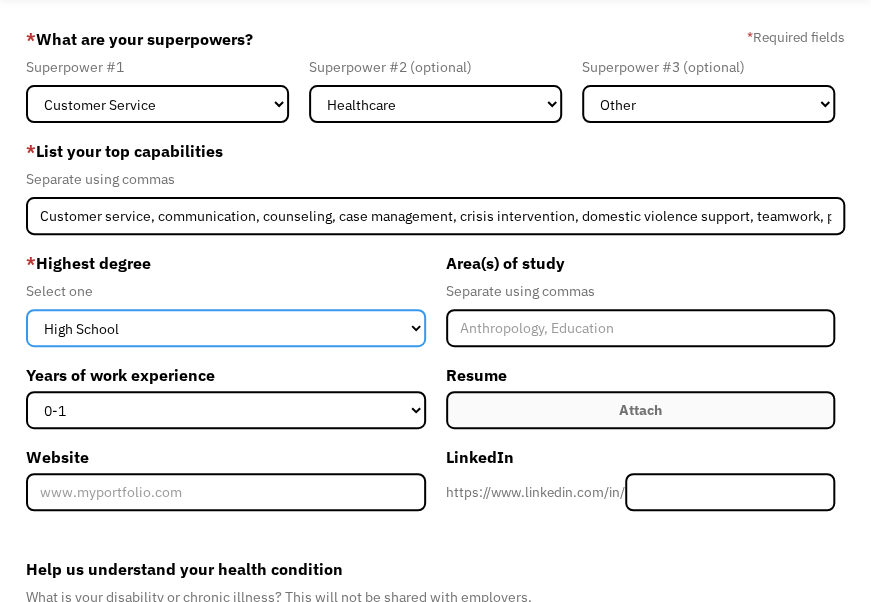 click on "High School Associates Bachelors Master's PhD" at bounding box center [225, 328] 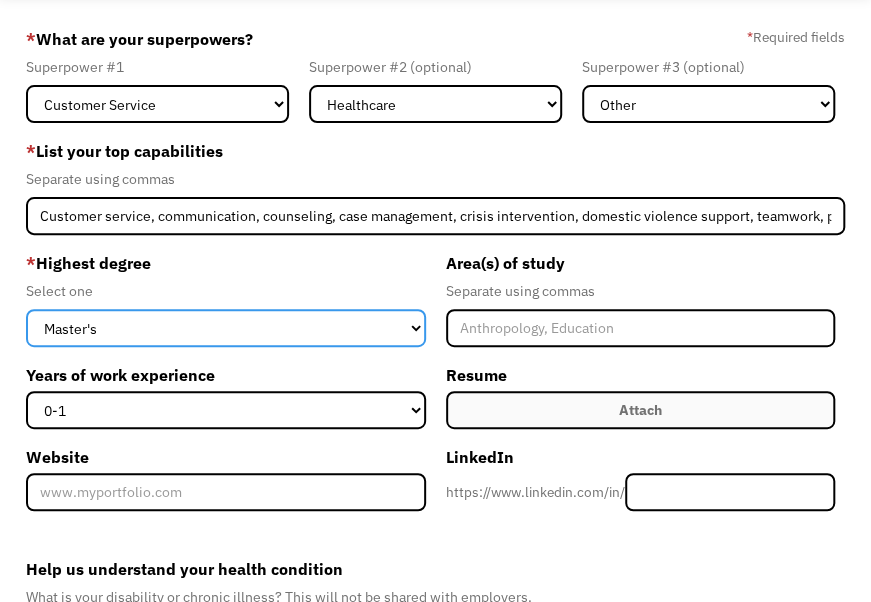 click on "High School Associates Bachelors Master's PhD" at bounding box center (225, 328) 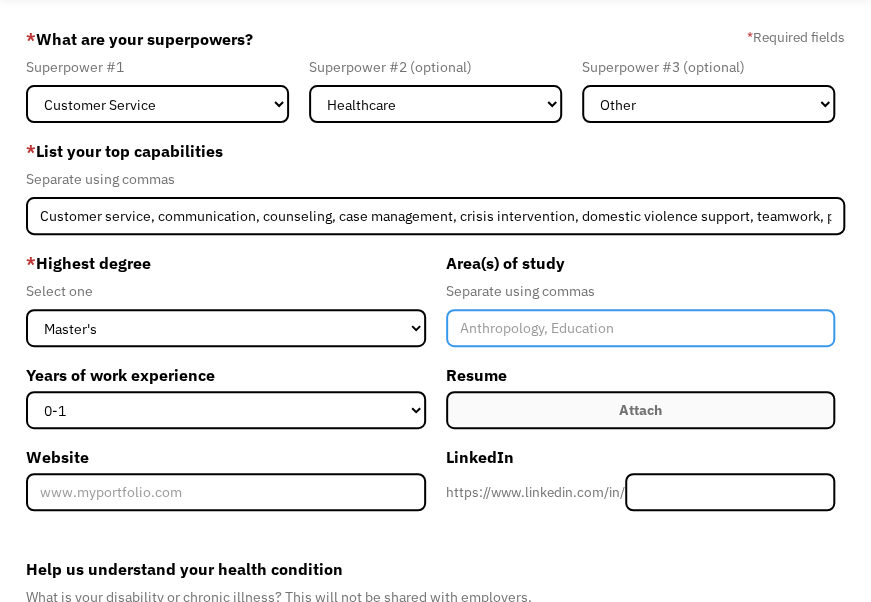 click at bounding box center (640, 328) 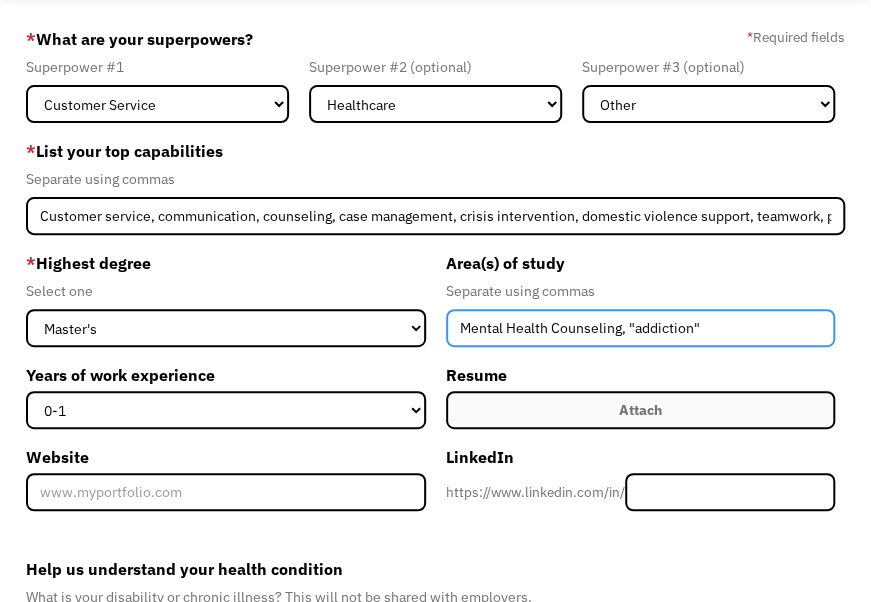 click on "Mental Health Counseling, "addiction"" at bounding box center [640, 328] 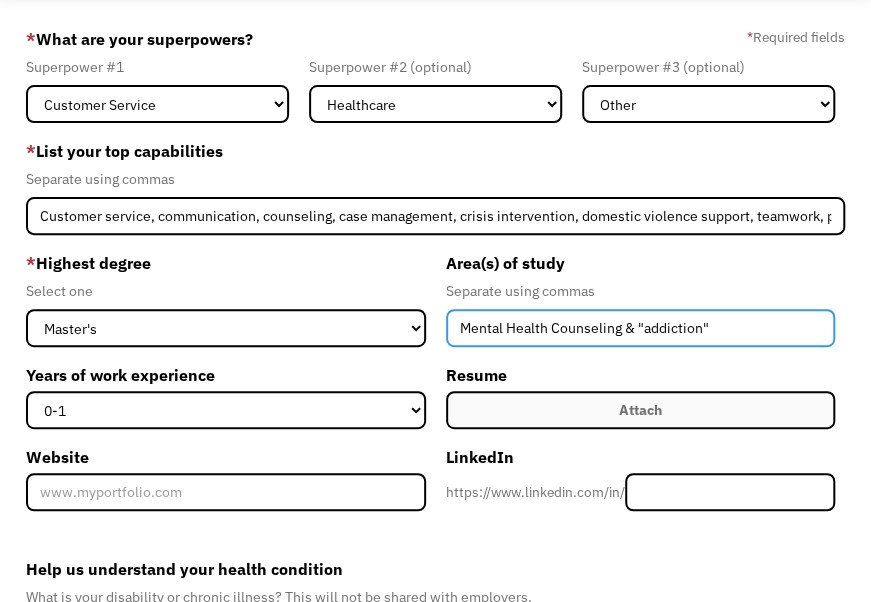 type on "Mental Health Counseling & "addiction"" 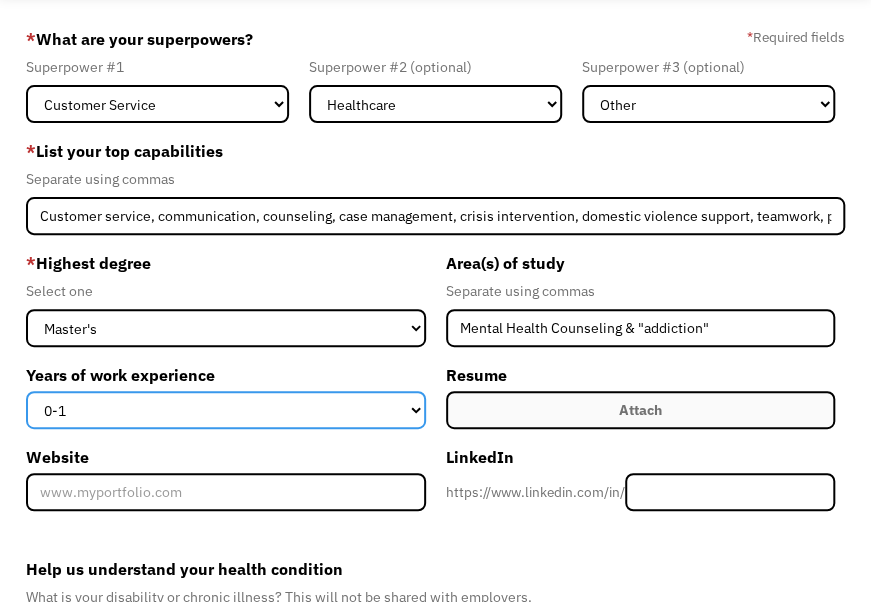 click on "0-1 2-4 5-10 11-15 15+" at bounding box center [225, 410] 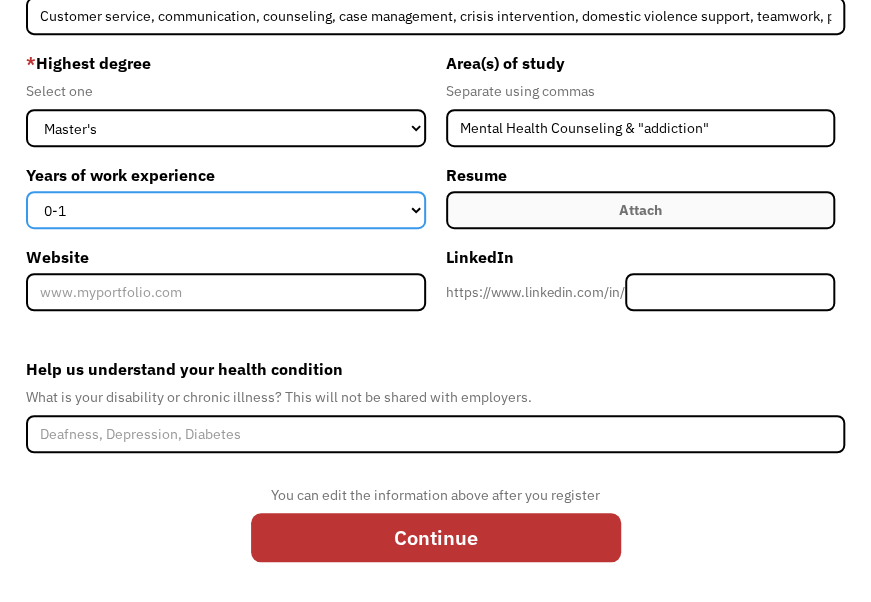 scroll, scrollTop: 100, scrollLeft: 0, axis: vertical 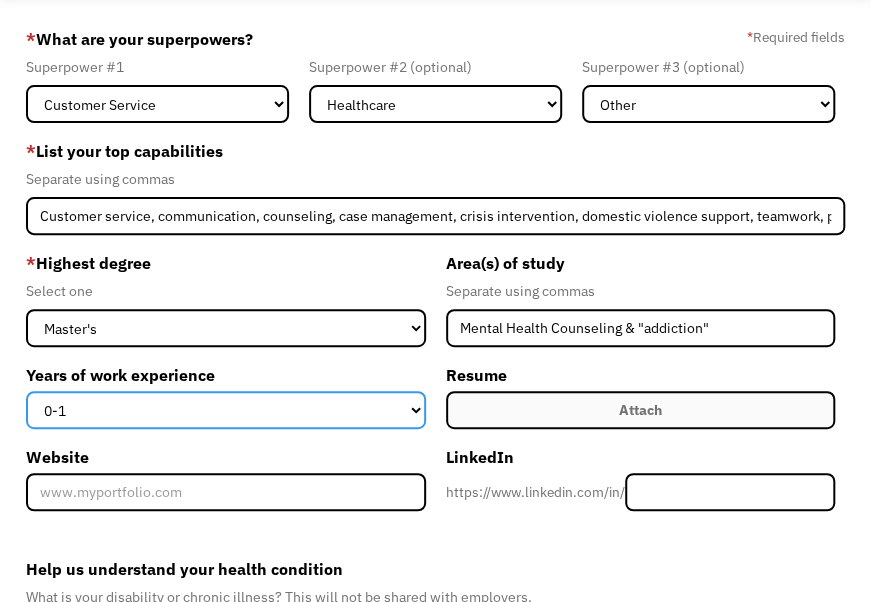 click on "0-1 2-4 5-10 11-15 15+" at bounding box center (225, 410) 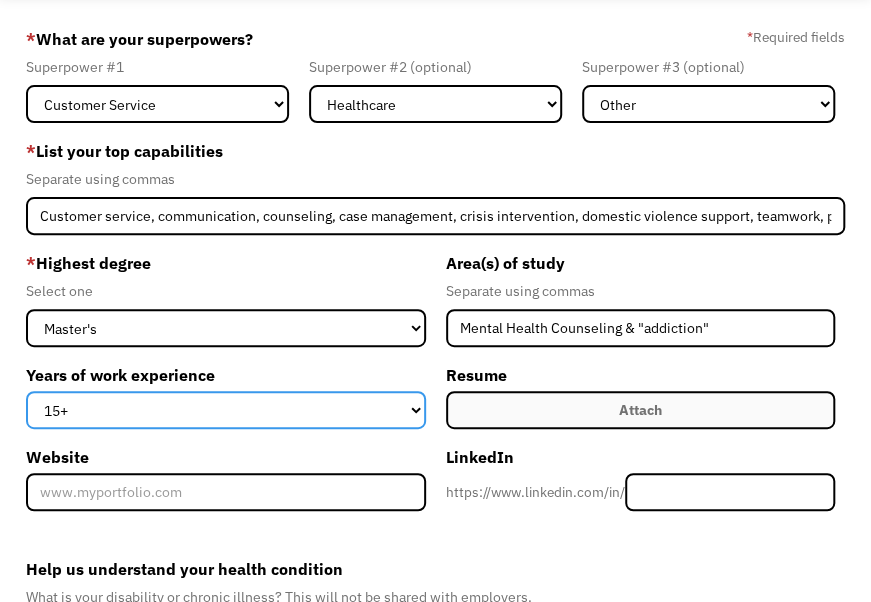 click on "0-1 2-4 5-10 11-15 15+" at bounding box center (225, 410) 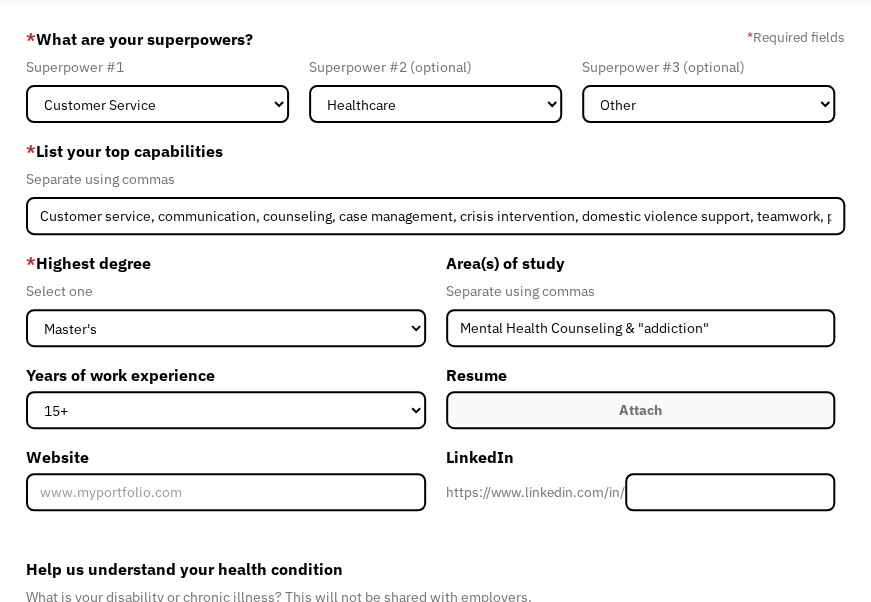 click on "Attach" at bounding box center (640, 410) 